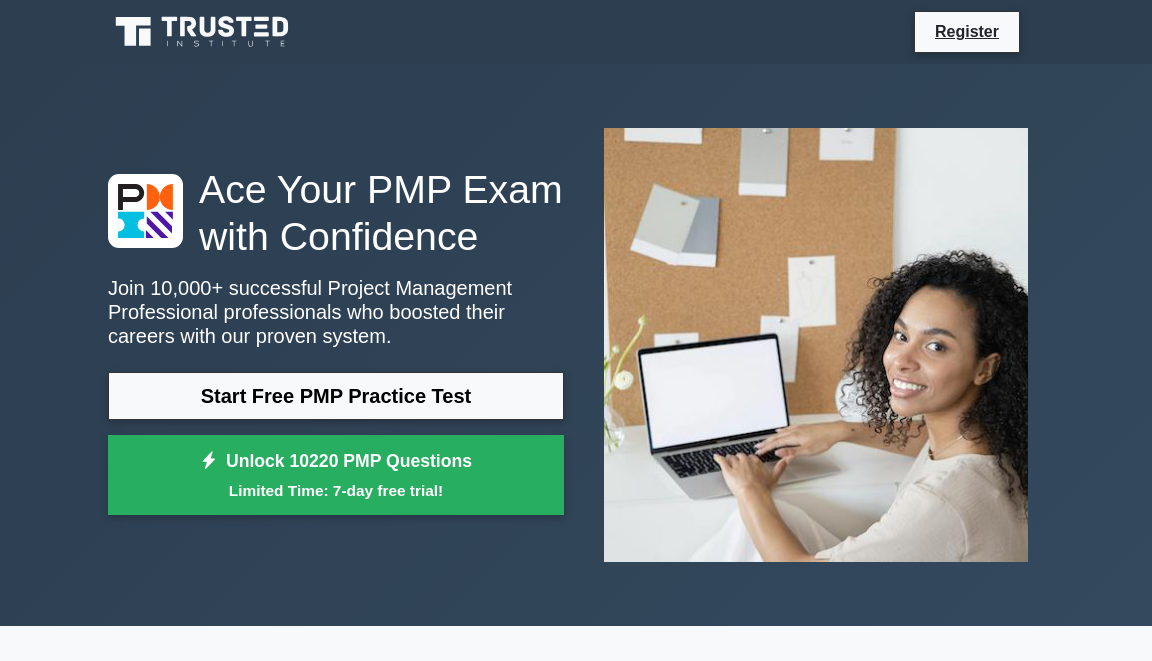 scroll, scrollTop: 0, scrollLeft: 0, axis: both 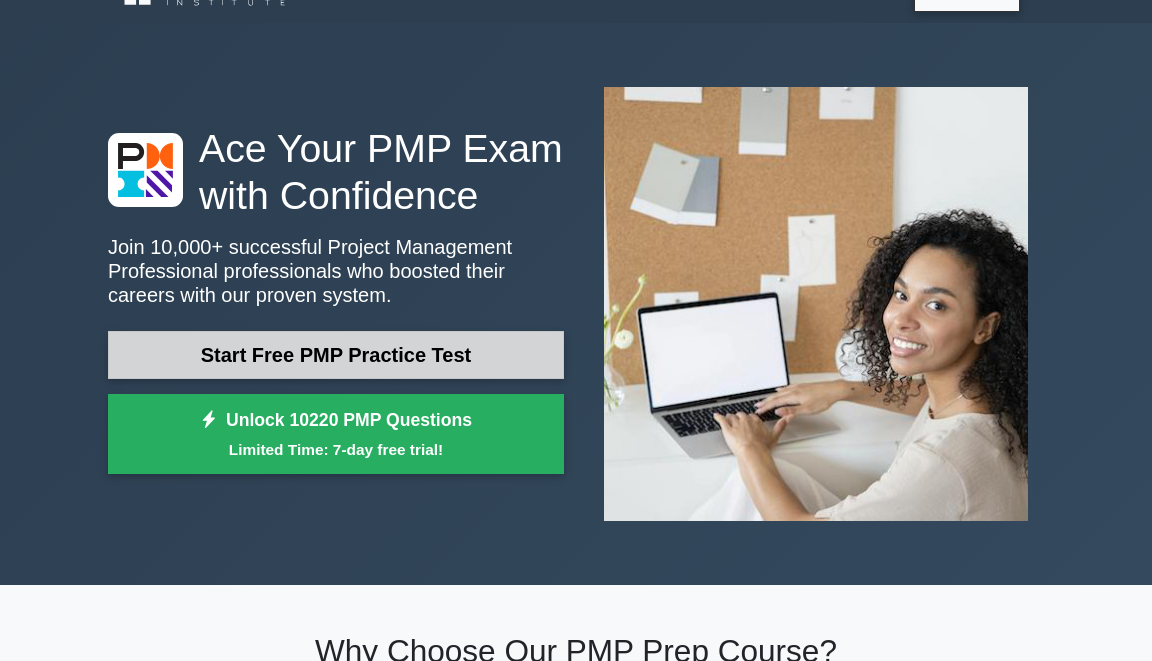 click on "Start Free PMP Practice Test" at bounding box center (336, 355) 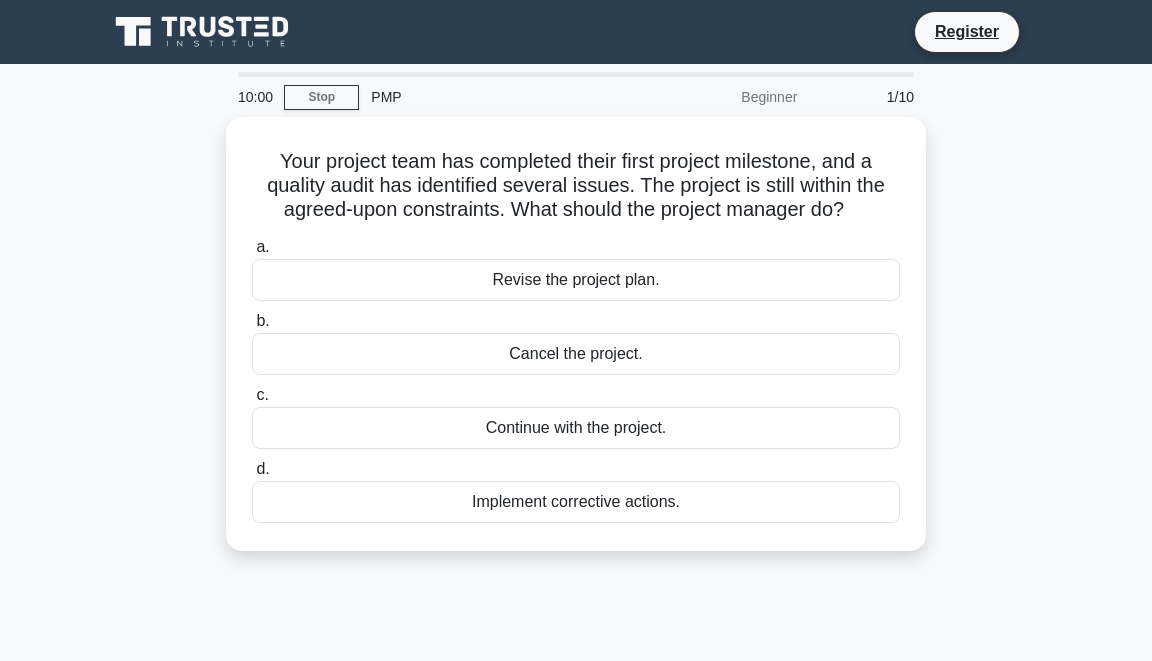 scroll, scrollTop: 0, scrollLeft: 0, axis: both 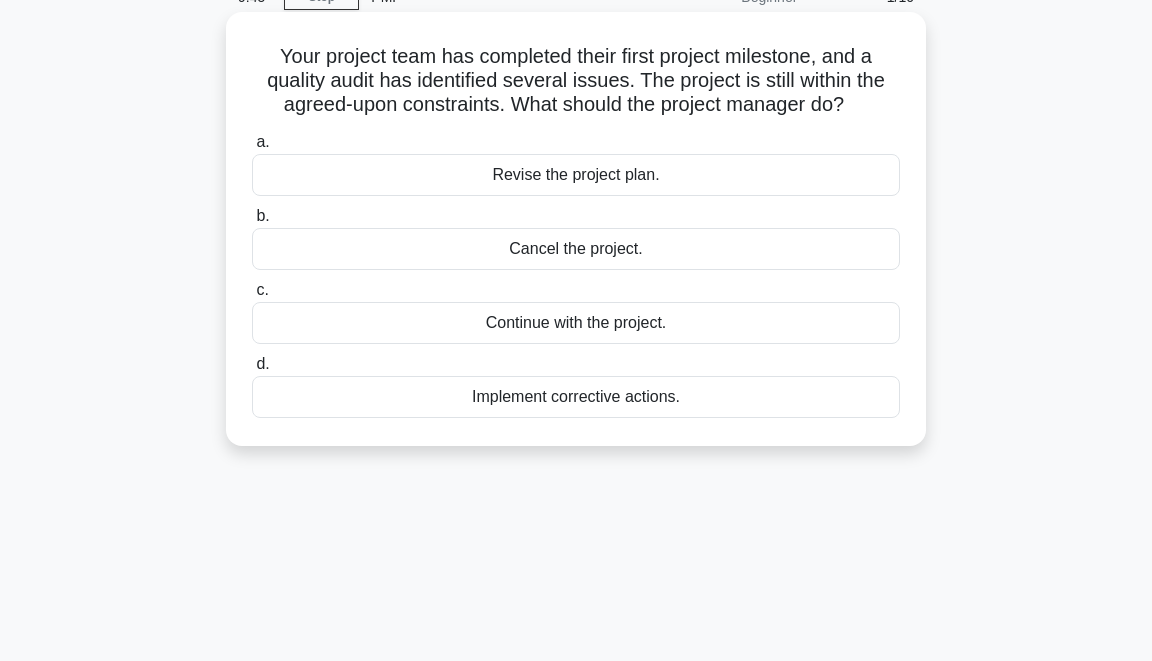 click on "Implement corrective actions." at bounding box center (576, 397) 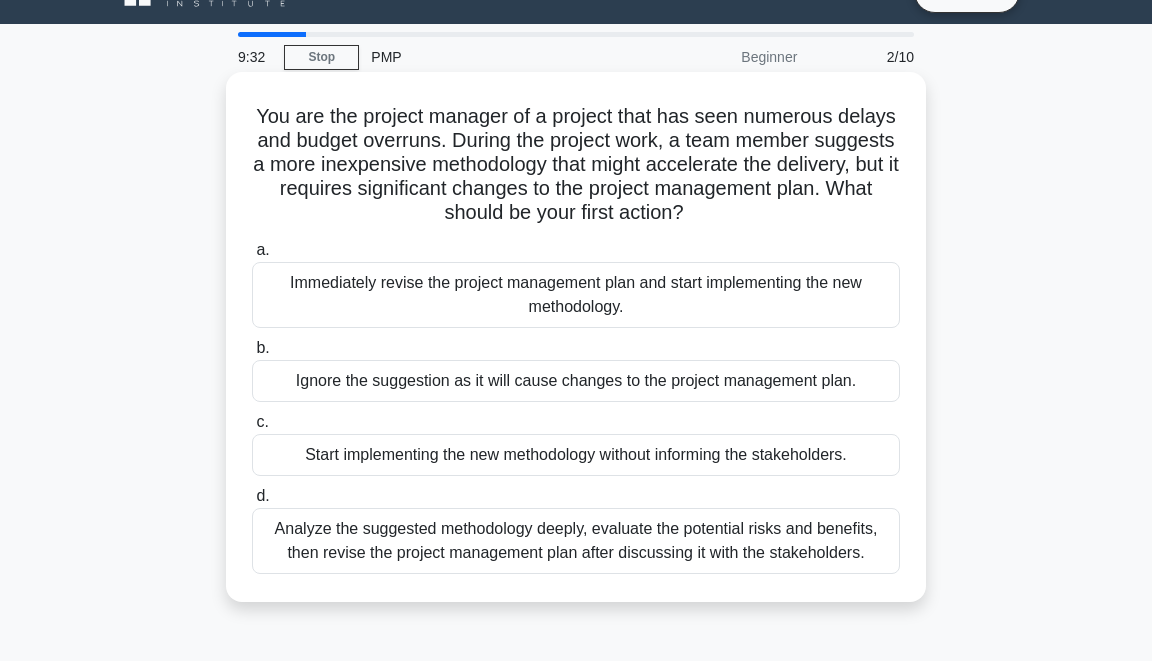 scroll, scrollTop: 41, scrollLeft: 0, axis: vertical 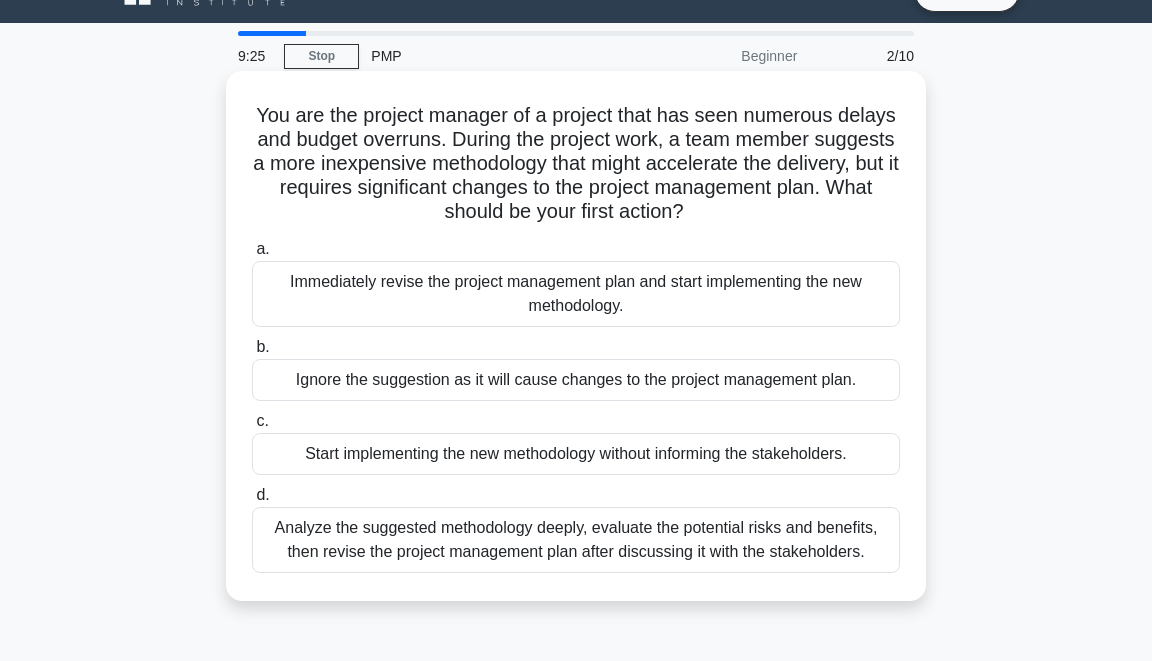 click on "Analyze the suggested methodology deeply, evaluate the potential risks and benefits, then revise the project management plan after discussing it with the stakeholders." at bounding box center [576, 540] 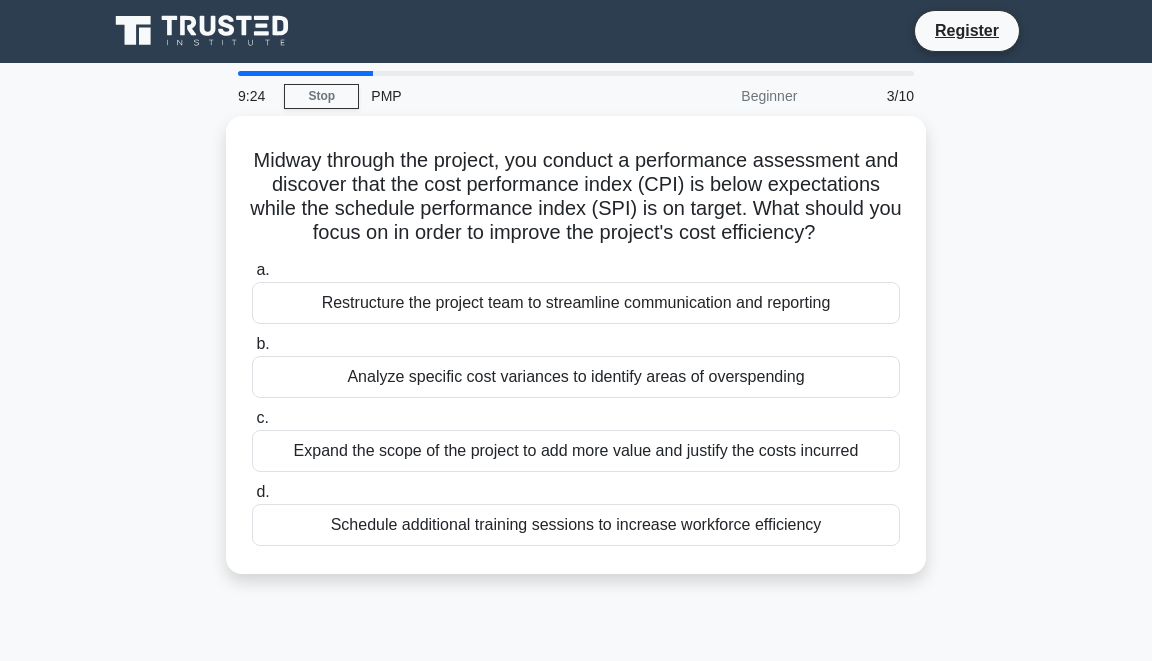 scroll, scrollTop: 0, scrollLeft: 0, axis: both 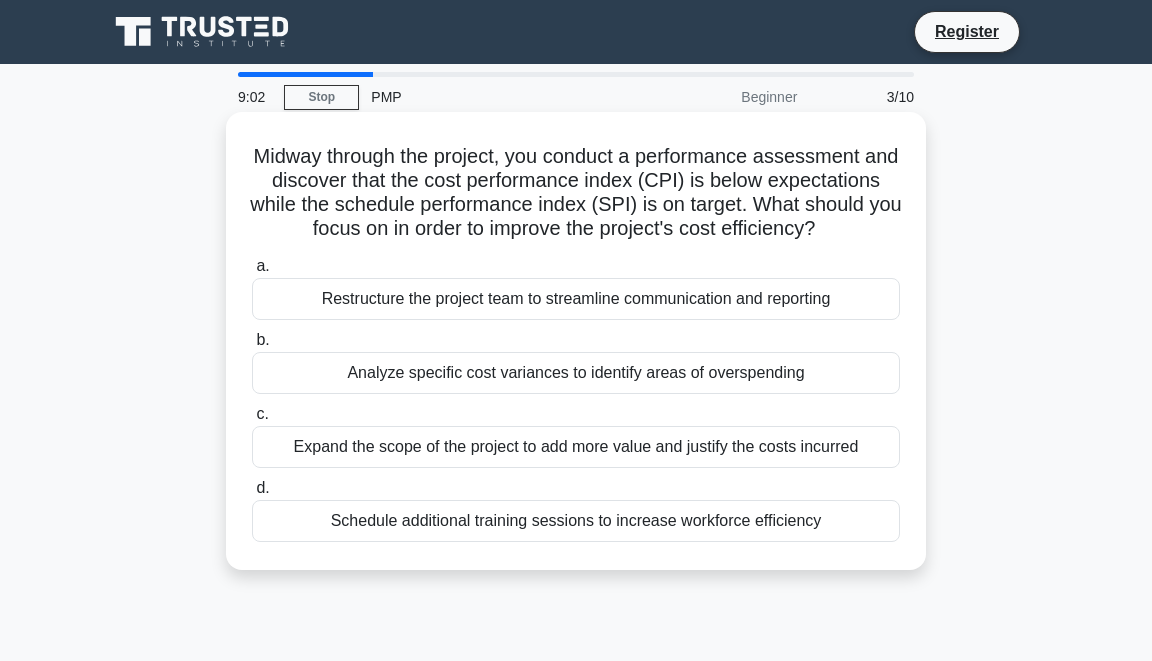 click on "Analyze specific cost variances to identify areas of overspending" at bounding box center (576, 373) 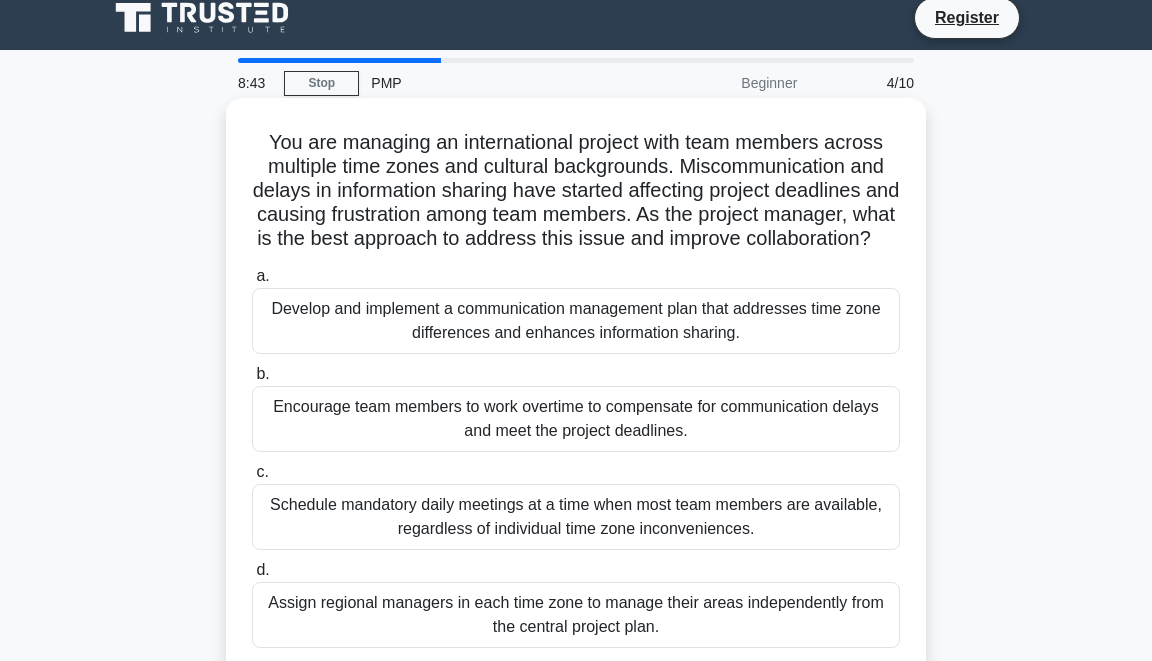 scroll, scrollTop: 29, scrollLeft: 0, axis: vertical 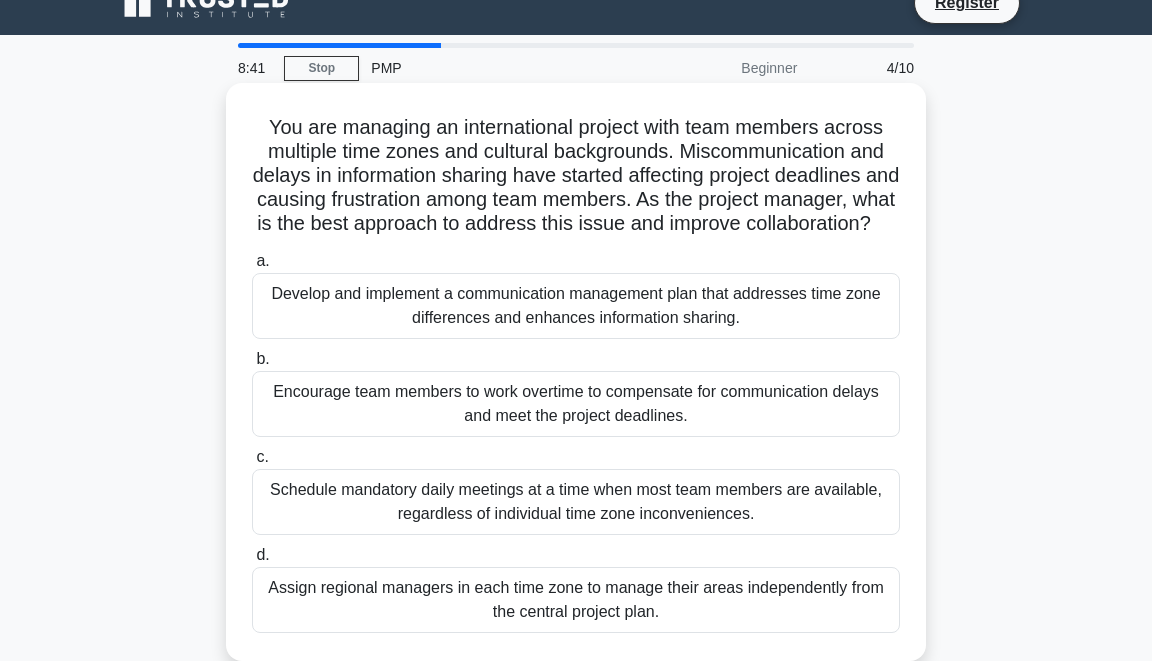 click on "Develop and implement a communication management plan that addresses time zone differences and enhances information sharing." at bounding box center (576, 306) 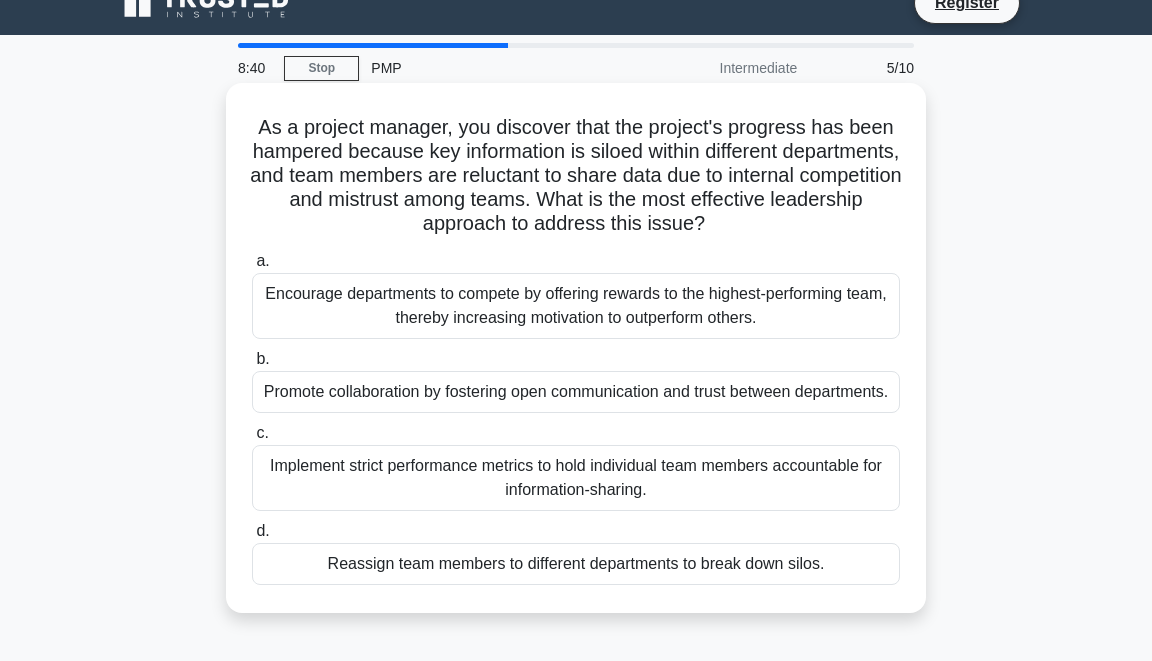 scroll, scrollTop: 0, scrollLeft: 0, axis: both 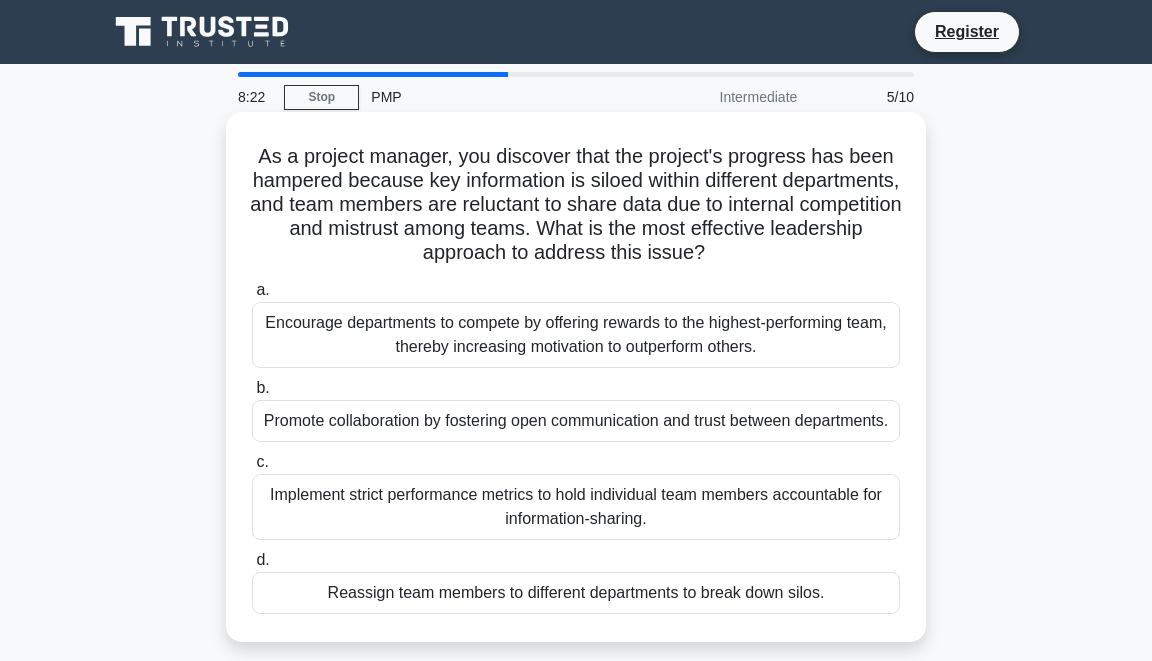 click on "Promote collaboration by fostering open communication and trust between departments." at bounding box center (576, 421) 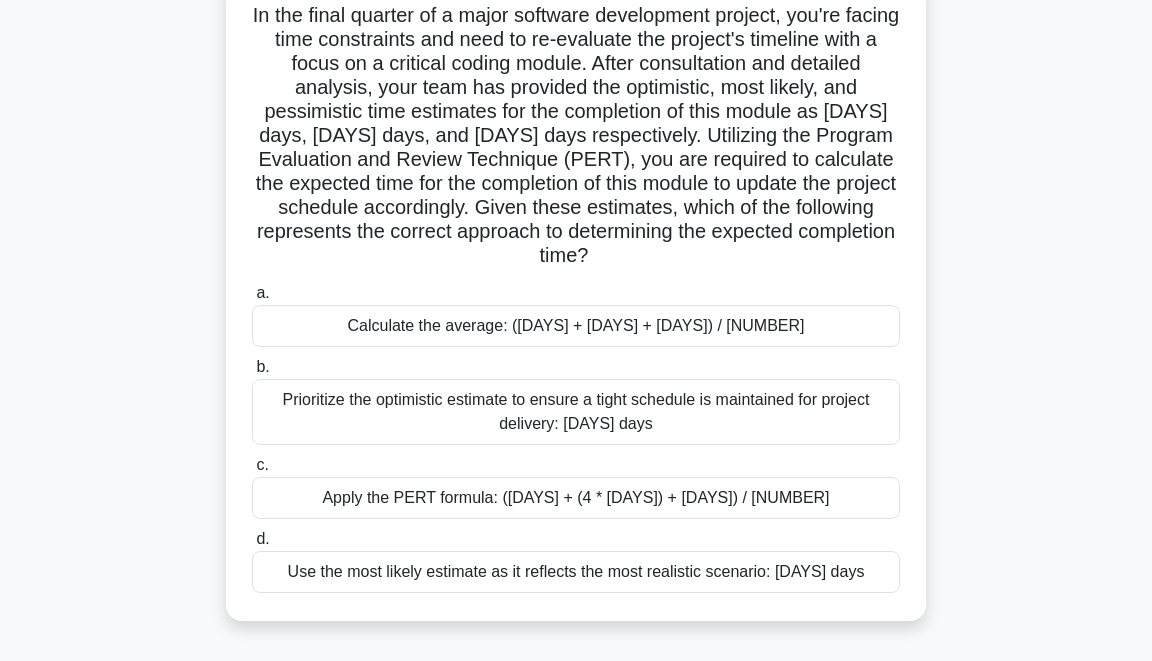 scroll, scrollTop: 148, scrollLeft: 0, axis: vertical 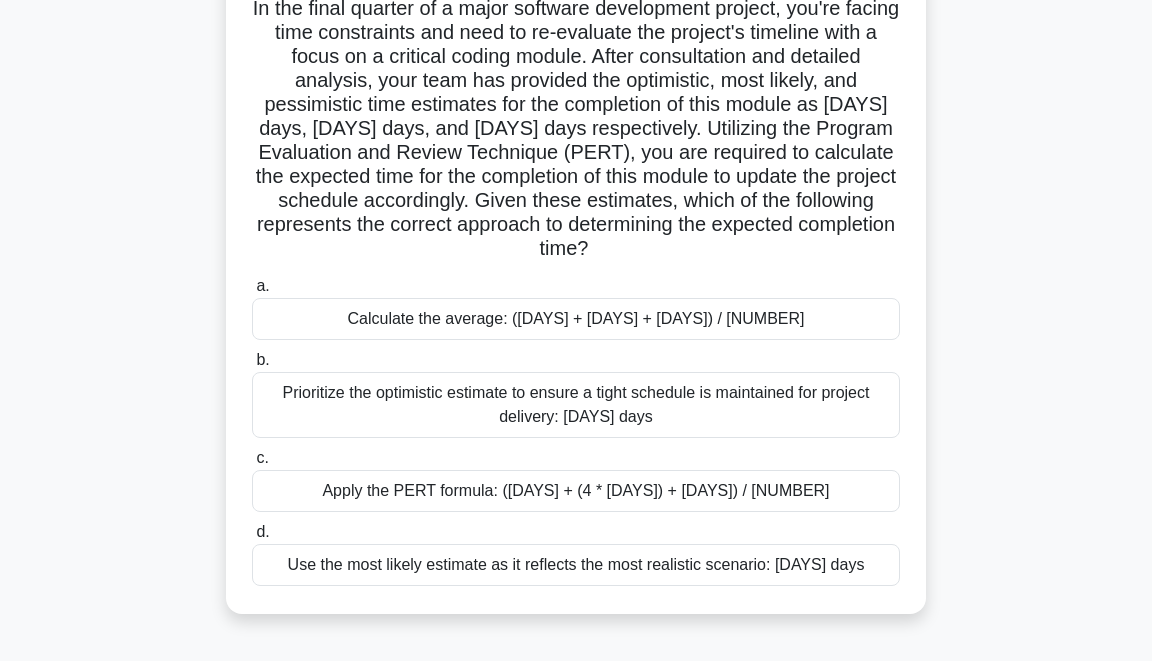 click on "Apply the PERT formula: (15 + (4 * 20) + 30) / 6" at bounding box center (576, 491) 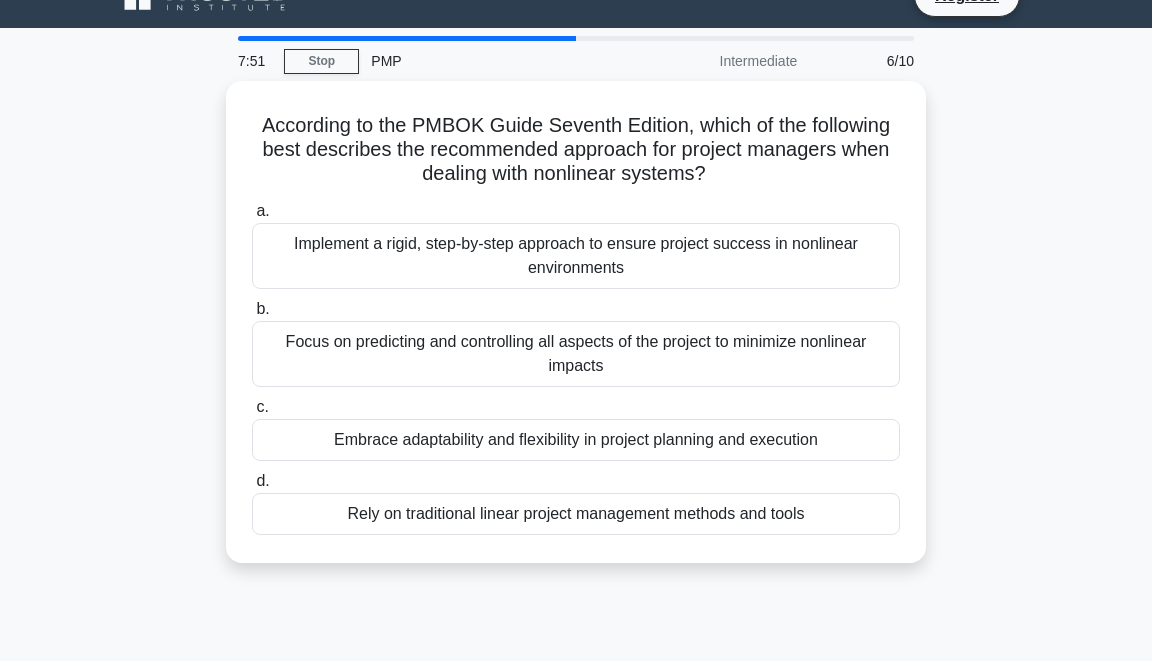 scroll, scrollTop: 0, scrollLeft: 0, axis: both 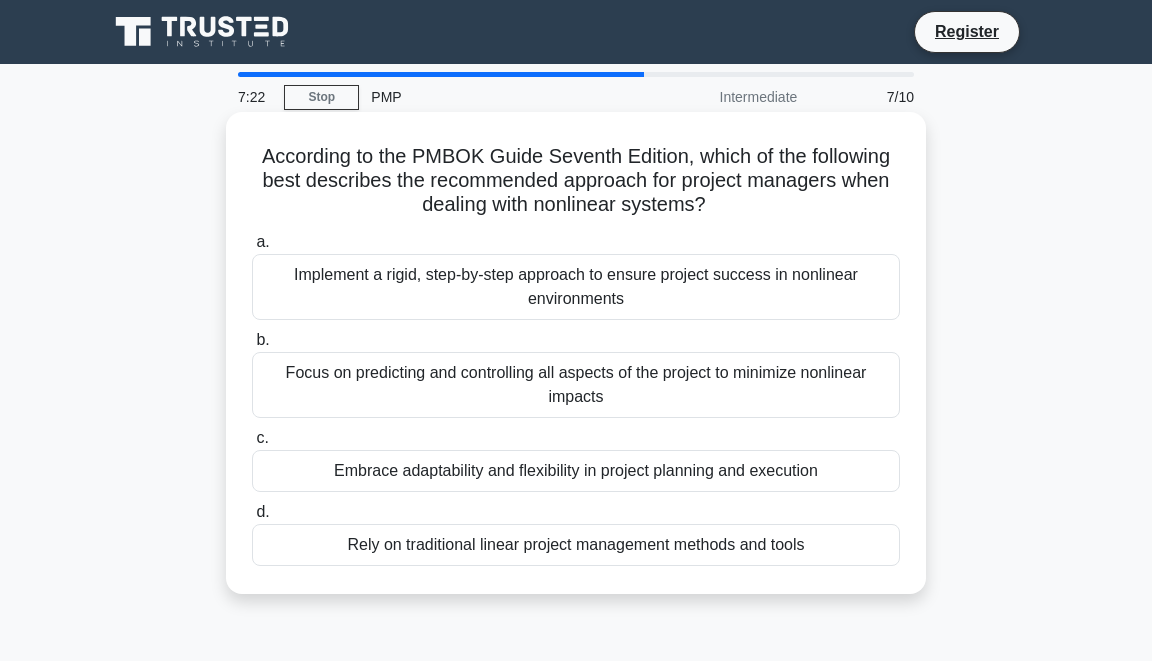 click on "Focus on predicting and controlling all aspects of the project to minimize nonlinear impacts" at bounding box center (576, 385) 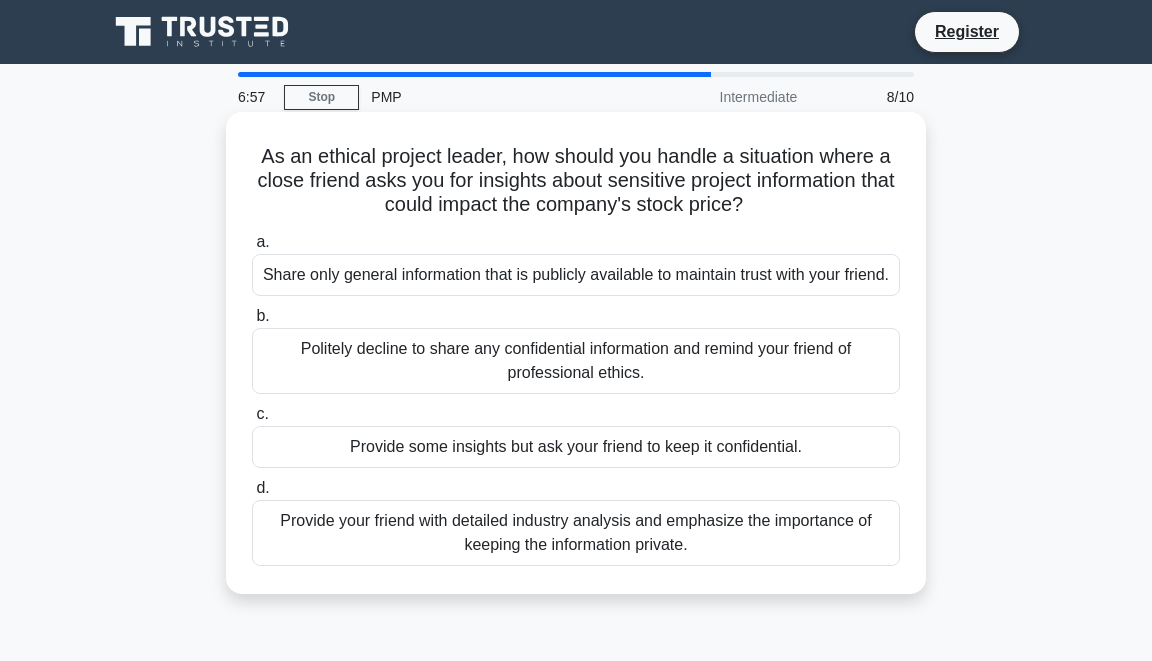 click on "Politely decline to share any confidential information and remind your friend of professional ethics." at bounding box center [576, 361] 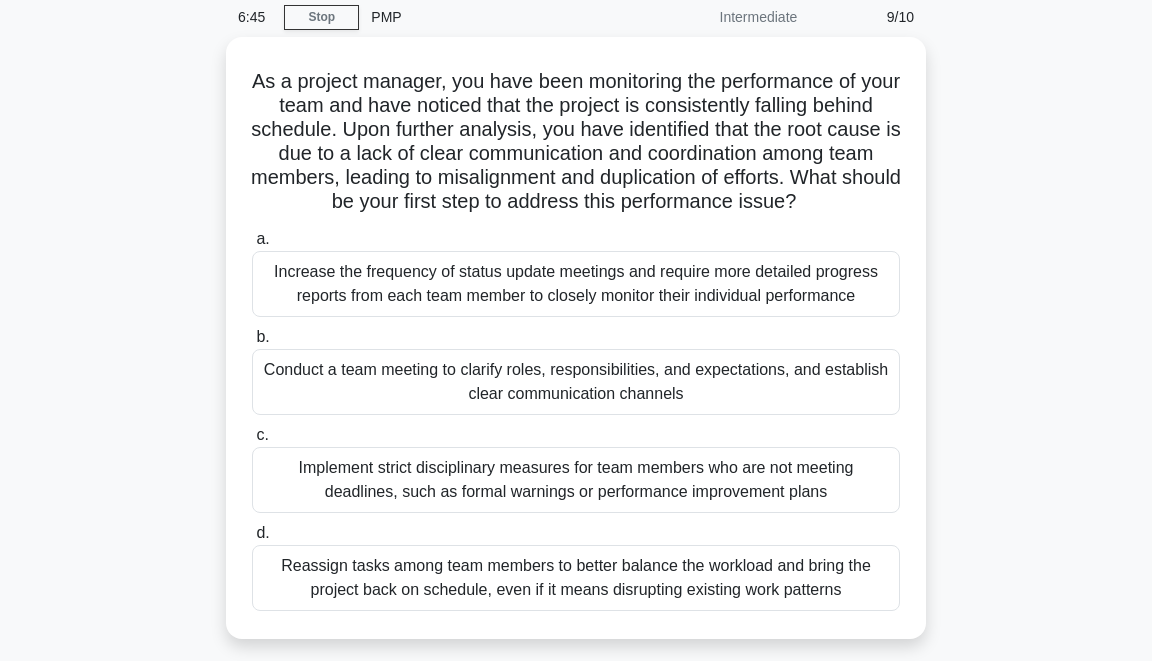 scroll, scrollTop: 80, scrollLeft: 0, axis: vertical 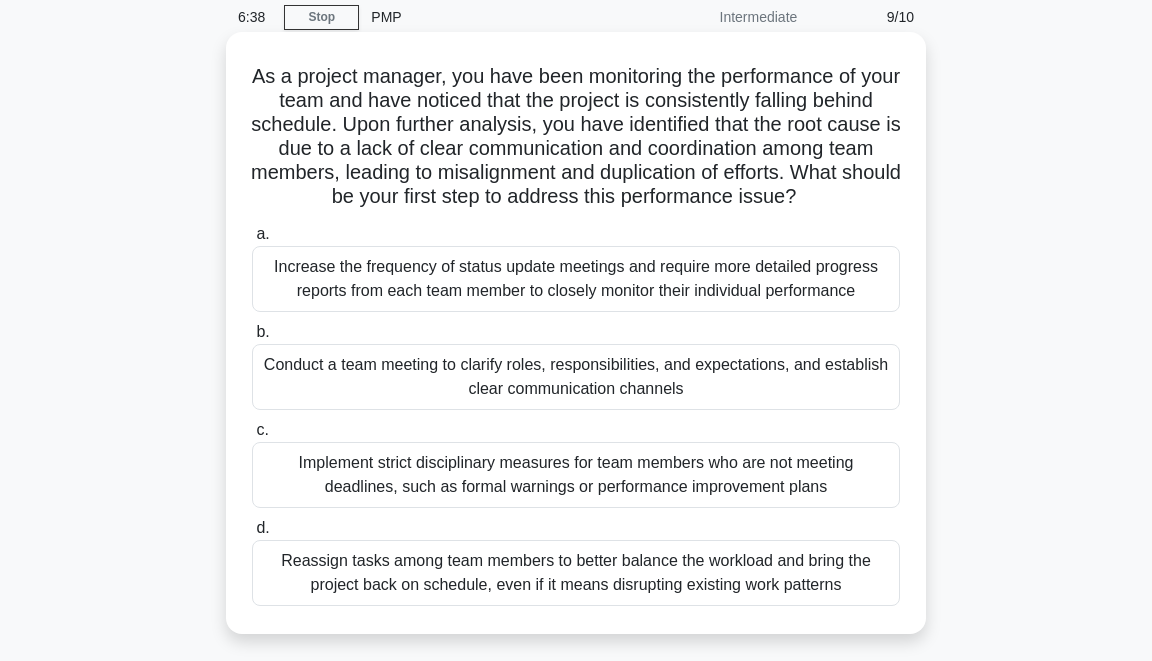 click on "Conduct a team meeting to clarify roles, responsibilities, and expectations, and establish clear communication channels" at bounding box center (576, 377) 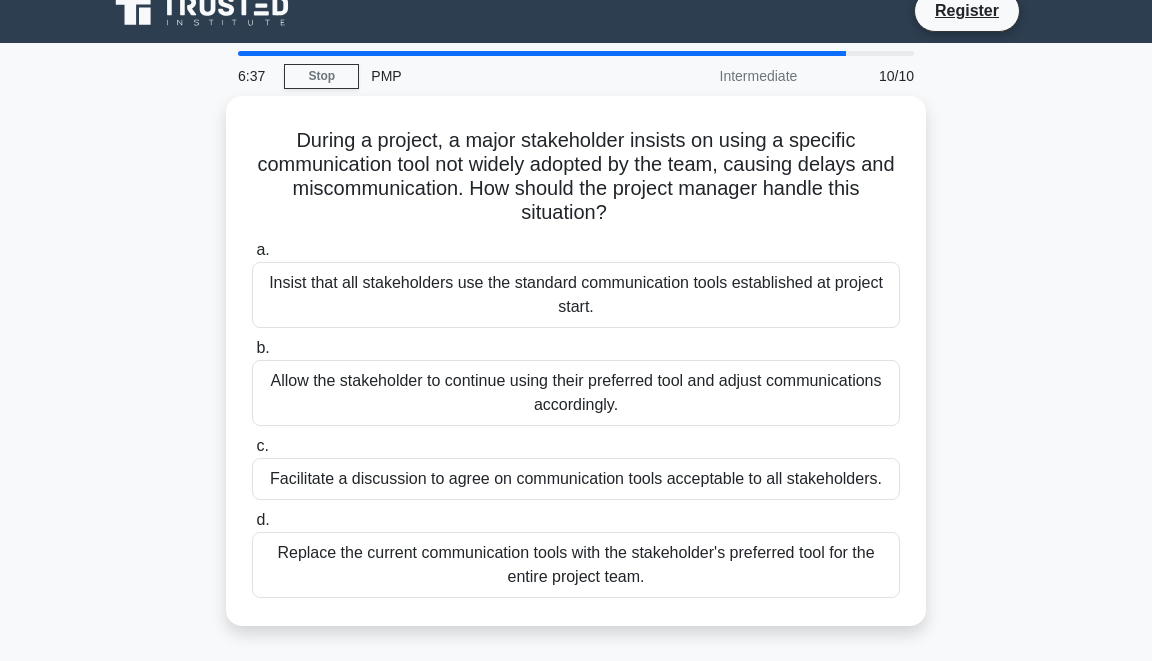 scroll, scrollTop: 0, scrollLeft: 0, axis: both 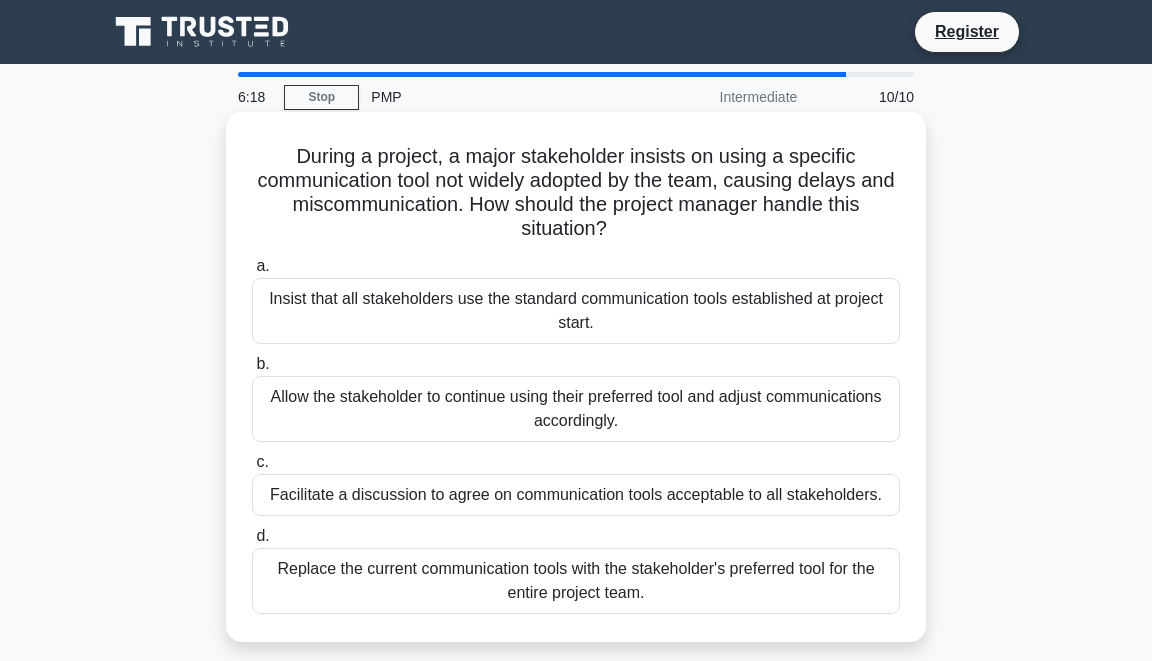 click on "Facilitate a discussion to agree on communication tools acceptable to all stakeholders." at bounding box center (576, 495) 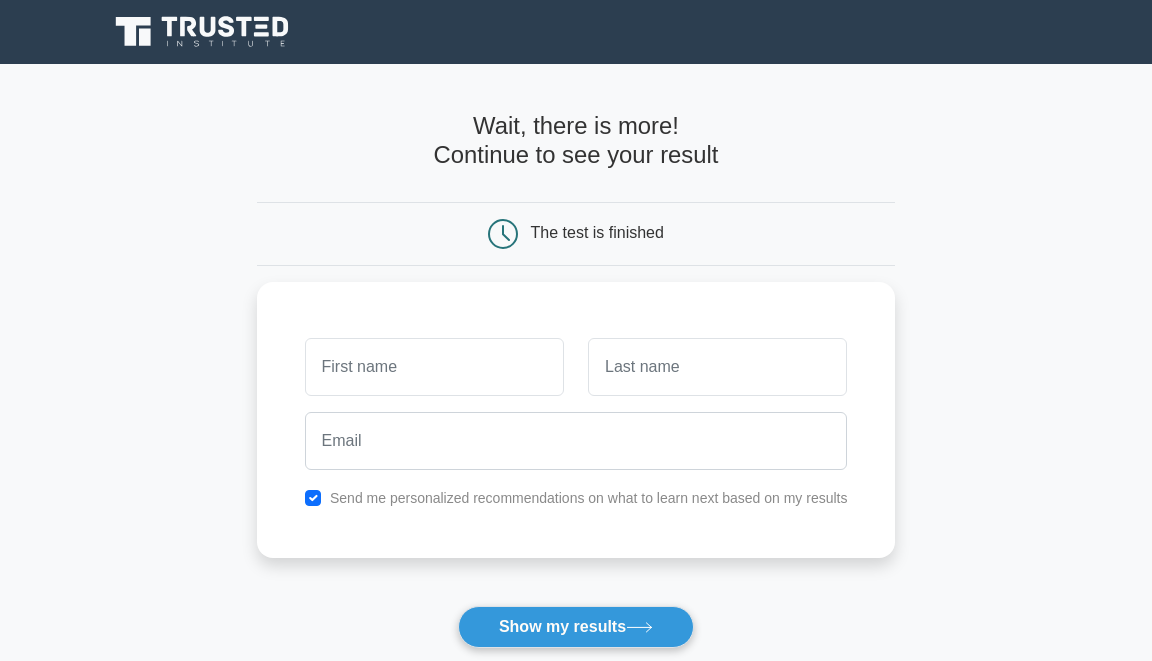 scroll, scrollTop: 0, scrollLeft: 0, axis: both 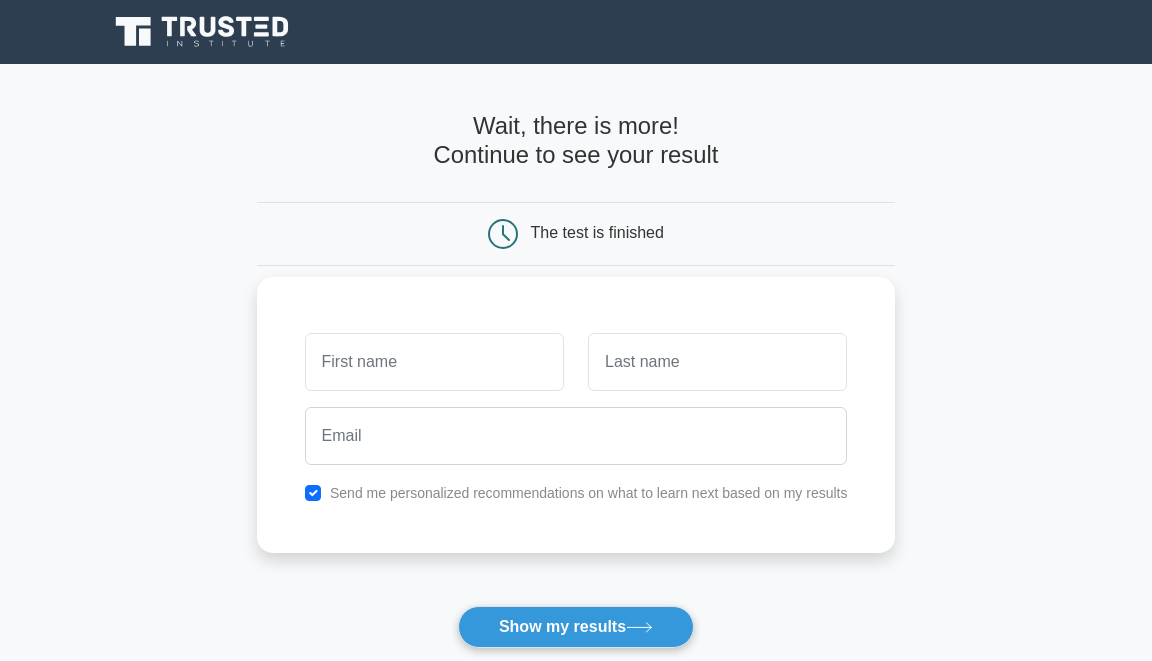 click at bounding box center [434, 362] 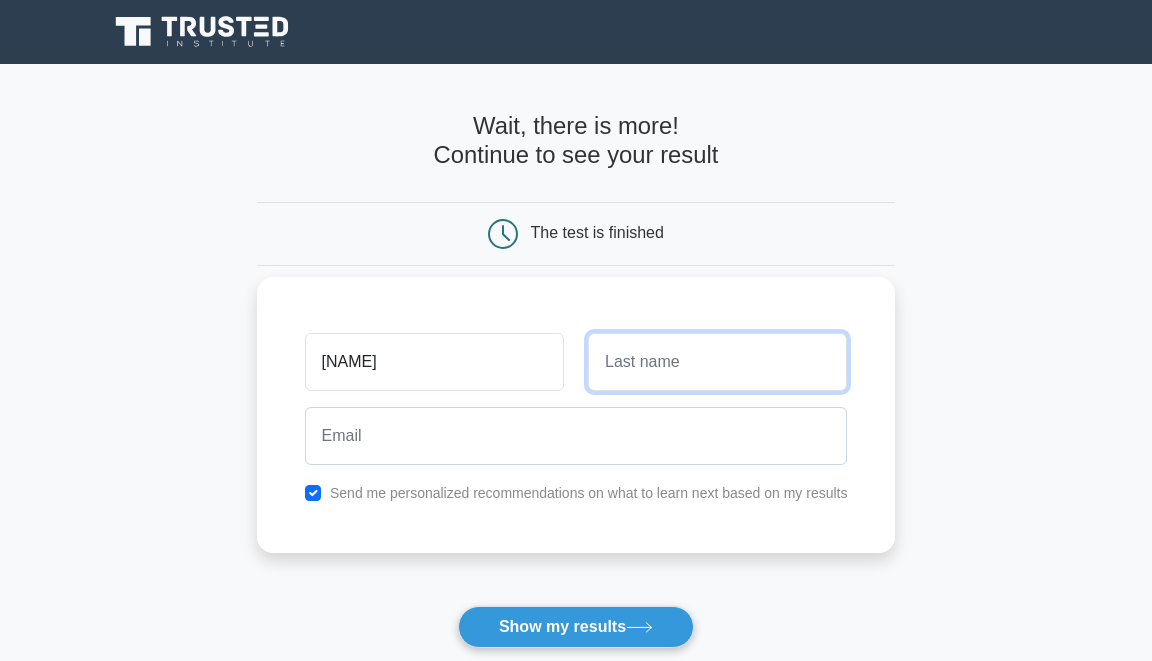 click at bounding box center (717, 362) 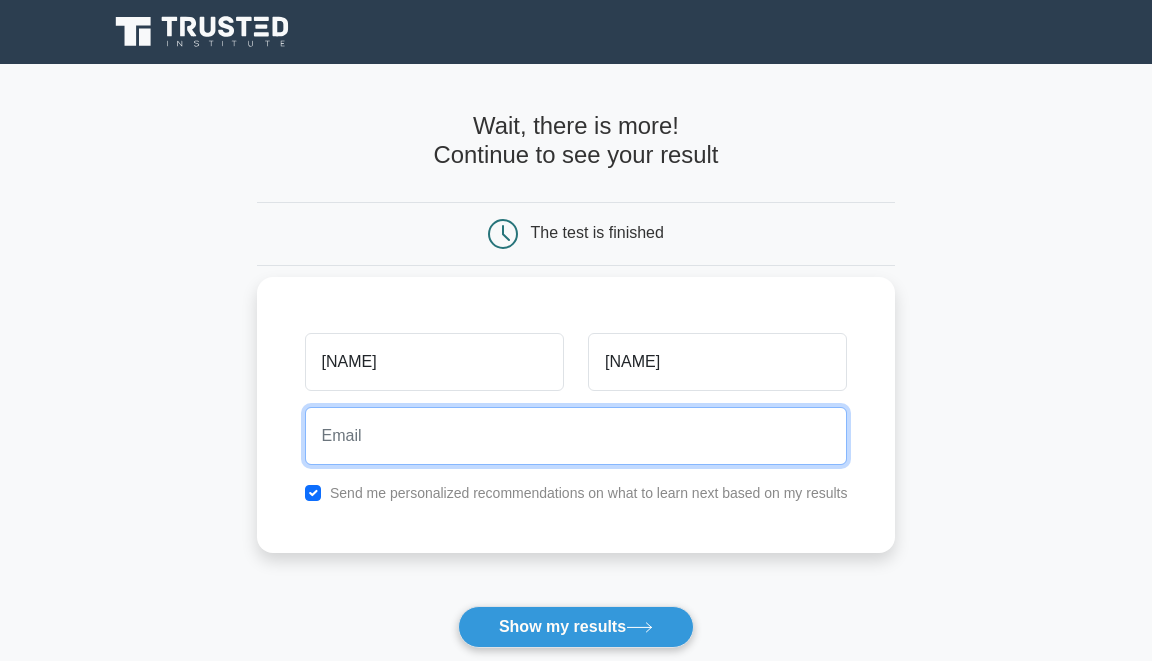 click at bounding box center [576, 436] 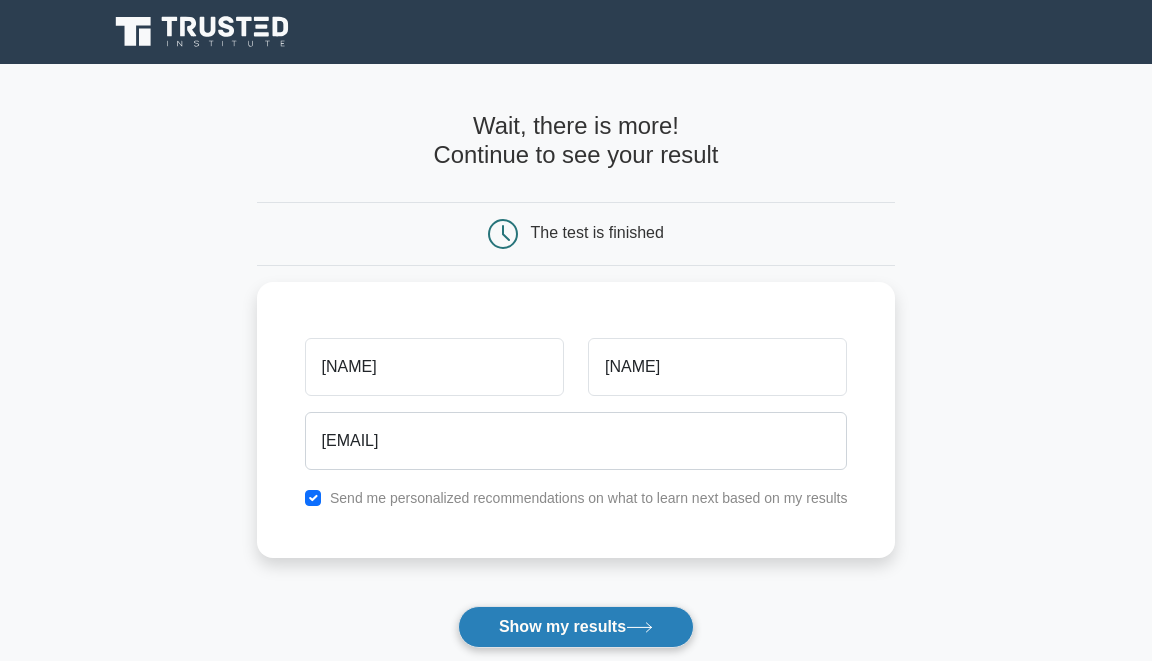 click on "Show my results" at bounding box center [576, 627] 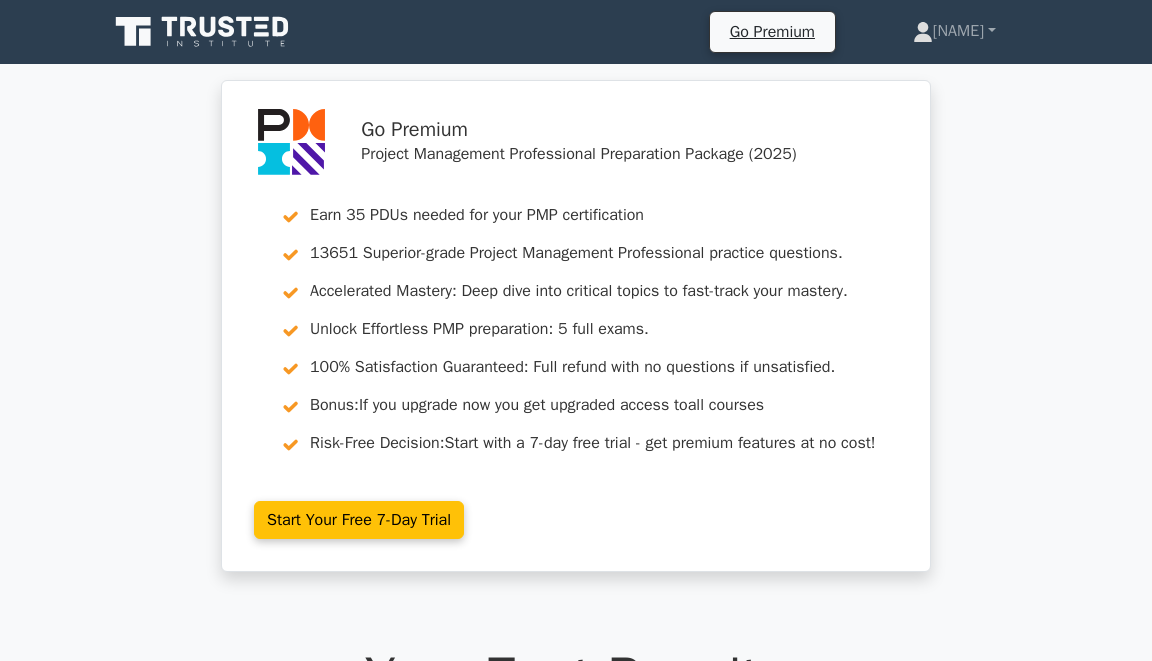 scroll, scrollTop: 0, scrollLeft: 0, axis: both 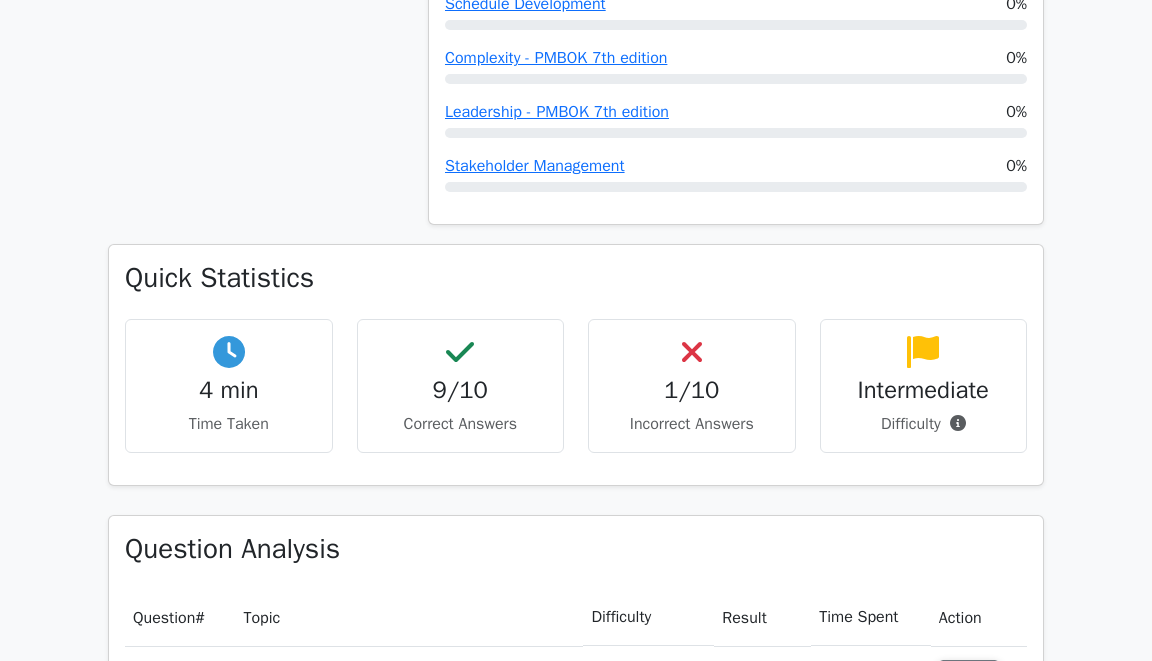 click on "1/10" at bounding box center [692, 390] 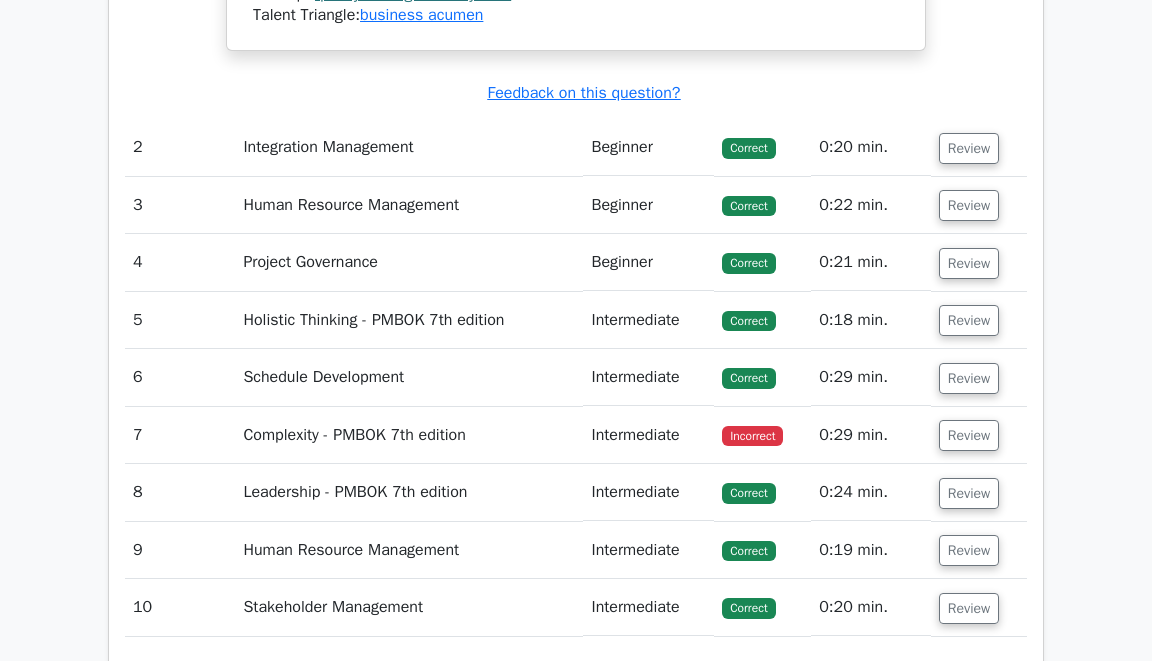 scroll, scrollTop: 2603, scrollLeft: 0, axis: vertical 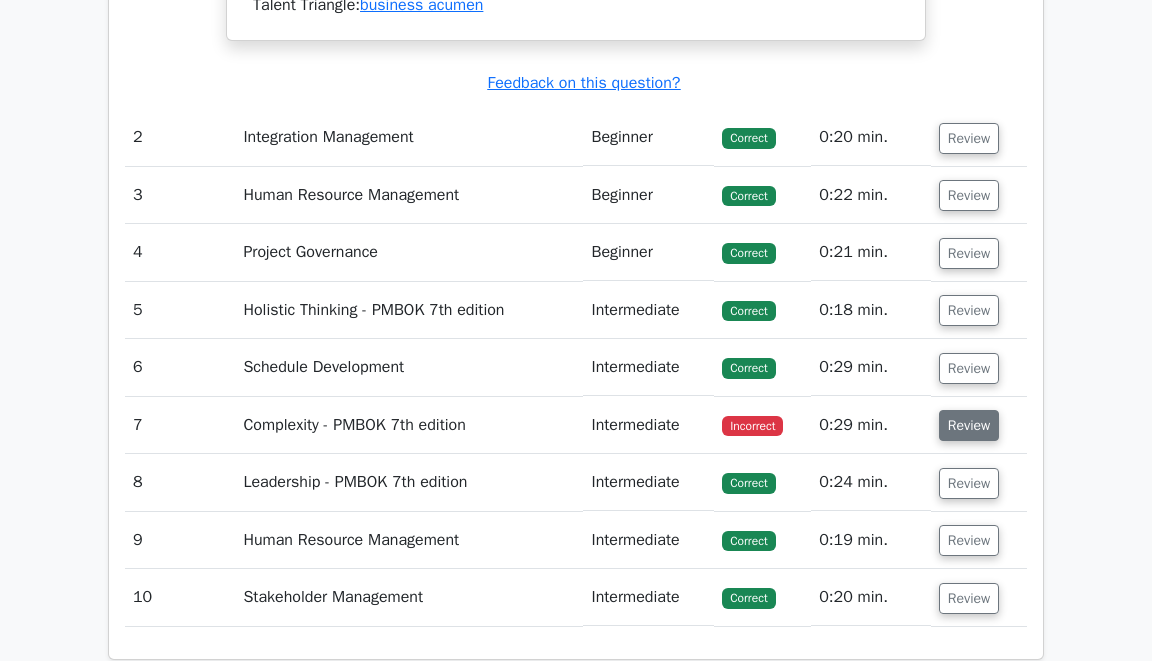 click on "Review" at bounding box center (969, 425) 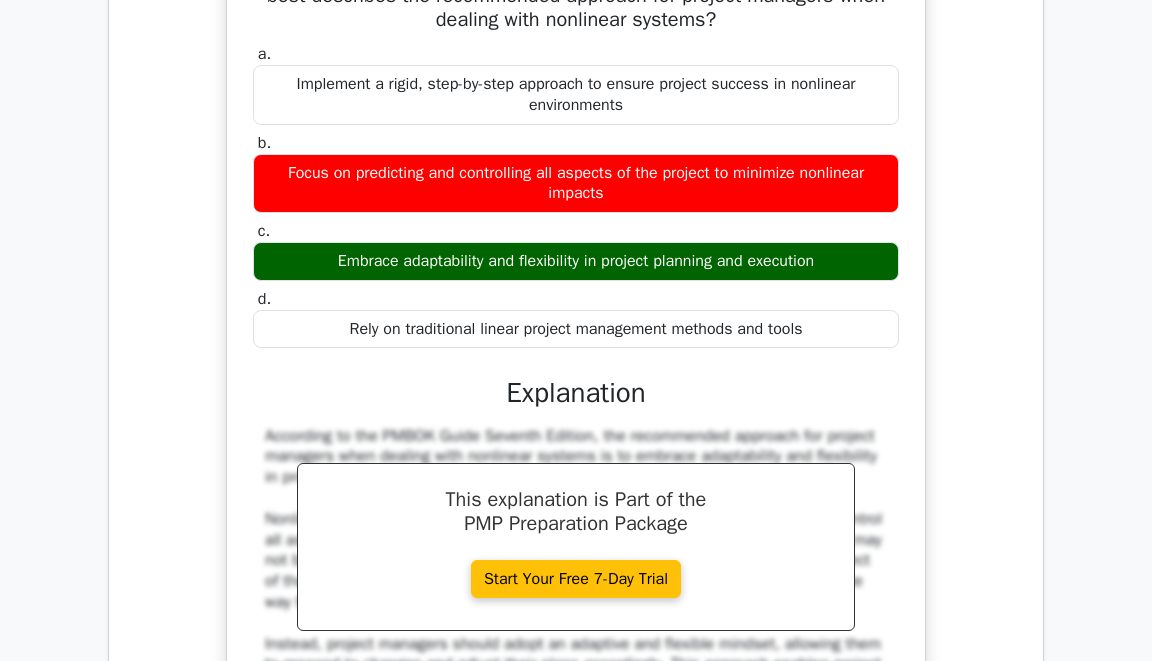 scroll, scrollTop: 3110, scrollLeft: 0, axis: vertical 